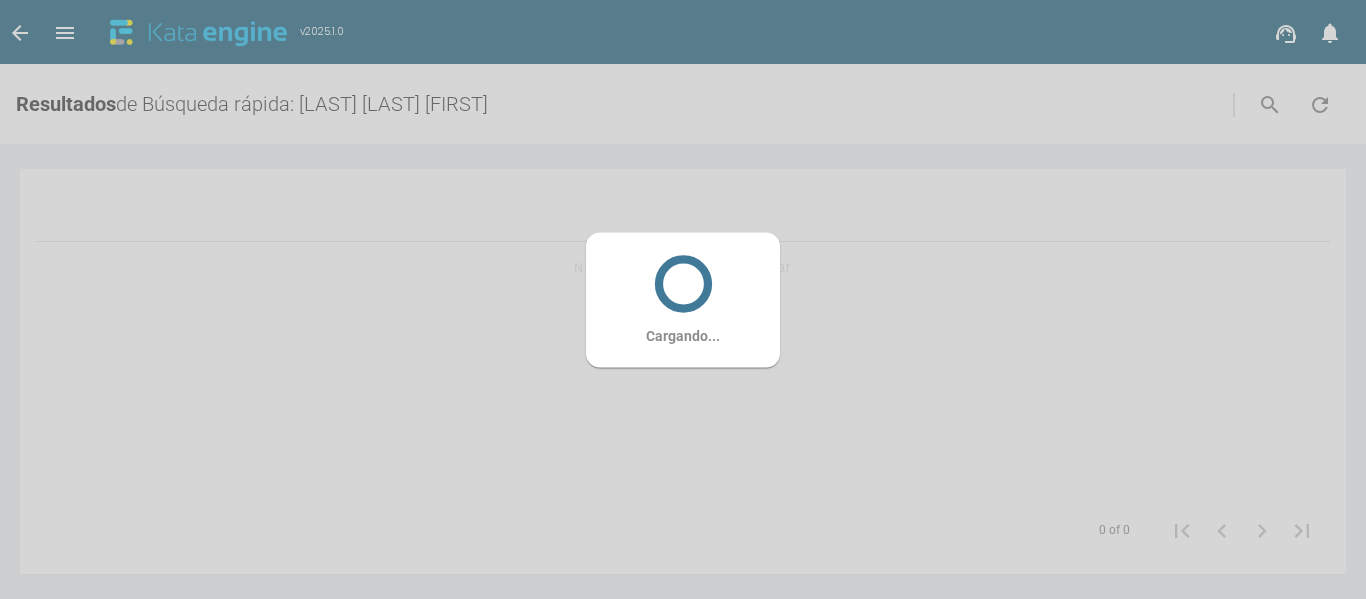 scroll, scrollTop: 0, scrollLeft: 0, axis: both 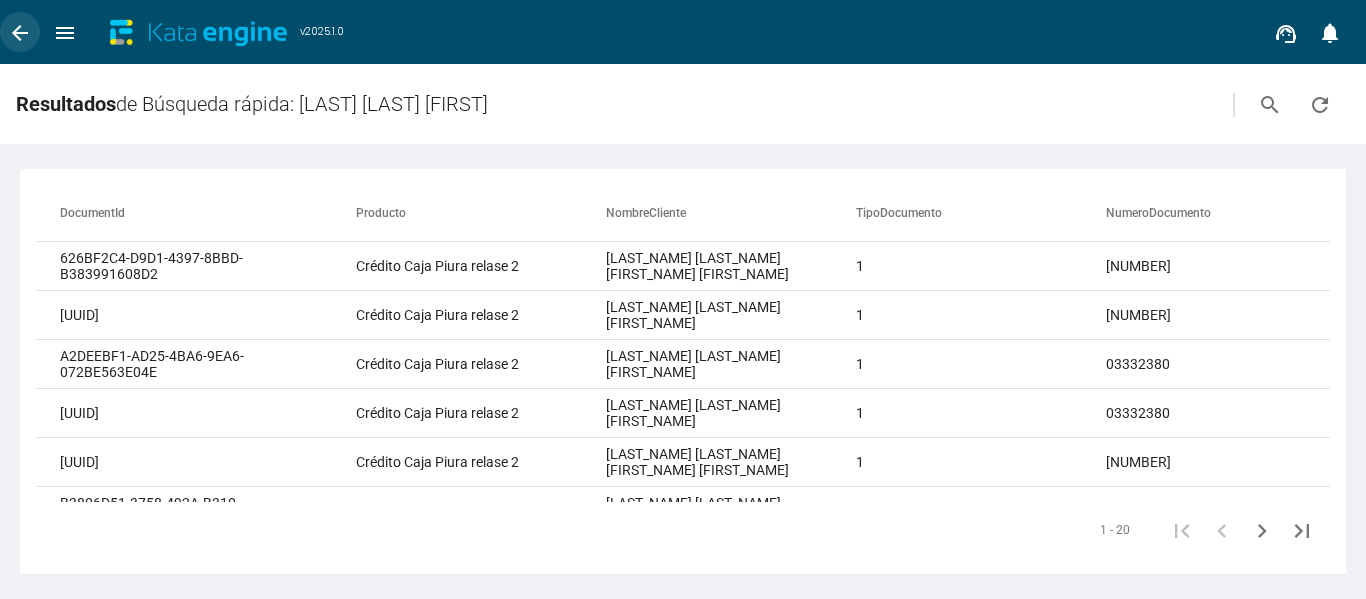 click on "arrow_back" at bounding box center (20, 33) 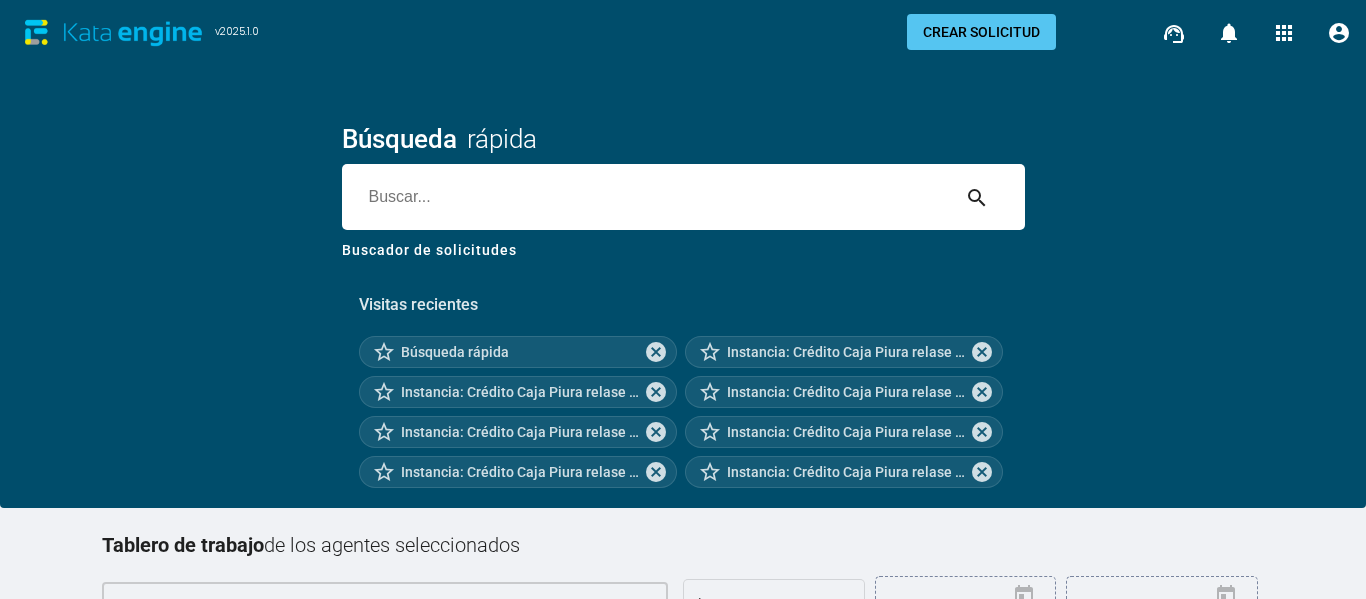 click at bounding box center [645, 197] 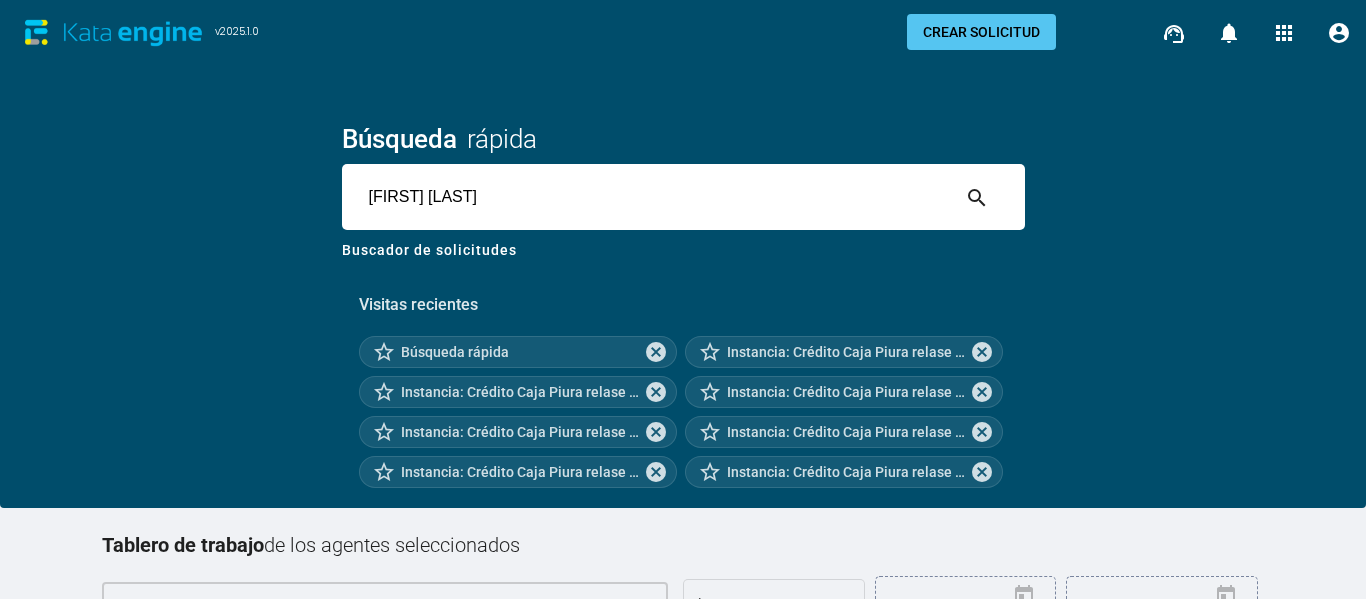 type on "[FIRST] [LAST]" 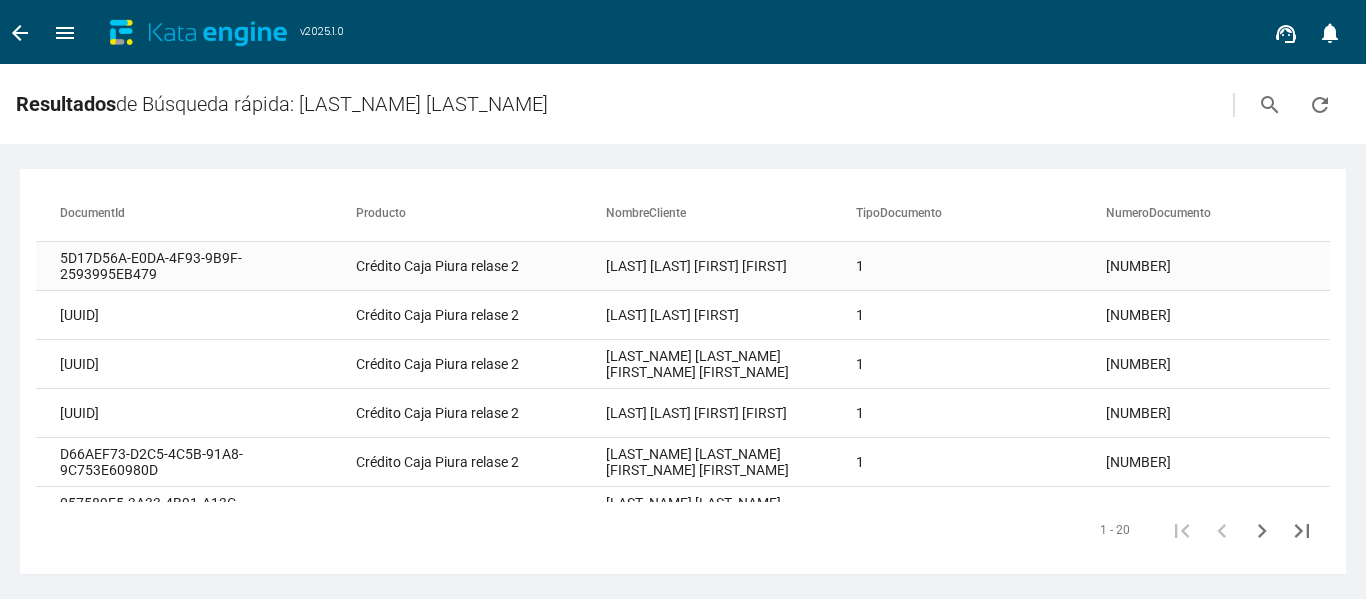click on "[LAST] [LAST] [FIRST] [FIRST]" at bounding box center [731, 266] 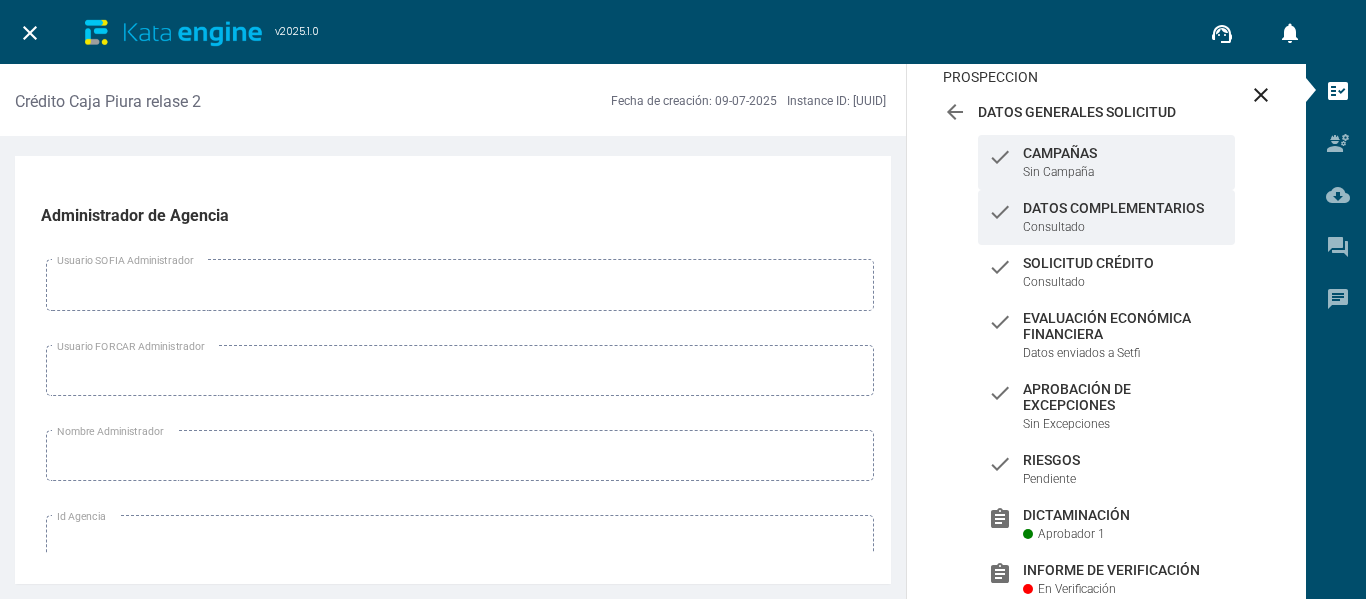 scroll, scrollTop: 67, scrollLeft: 0, axis: vertical 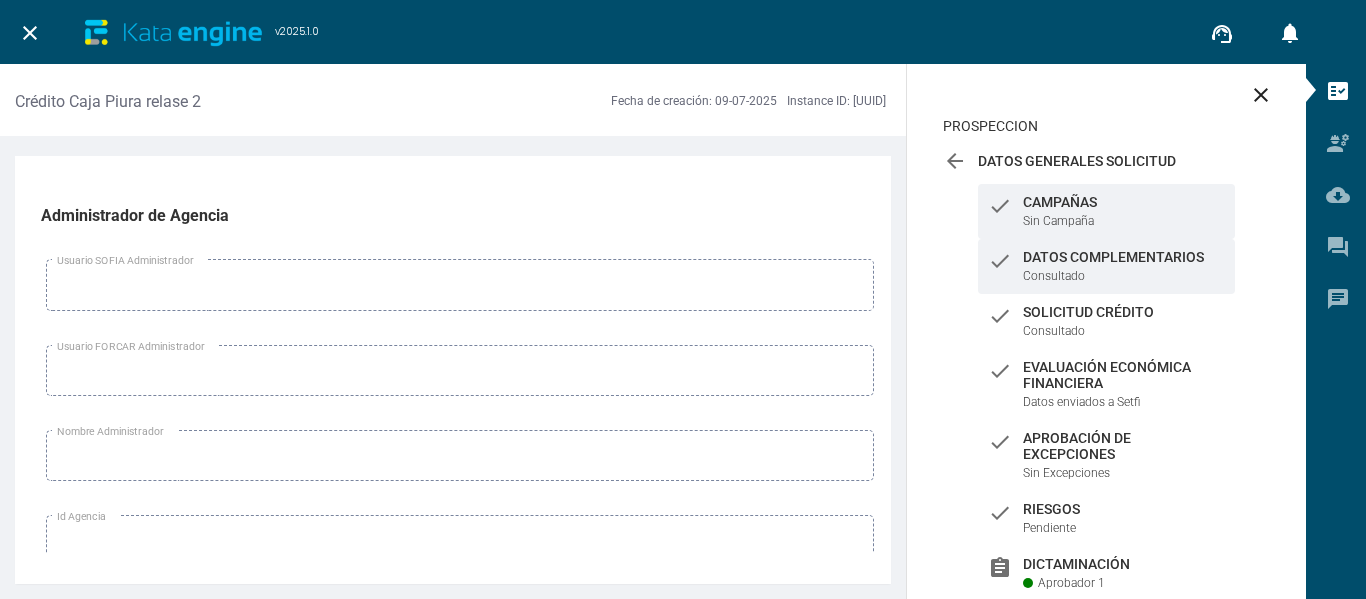 click on "Datos Complementarios" at bounding box center (1124, 202) 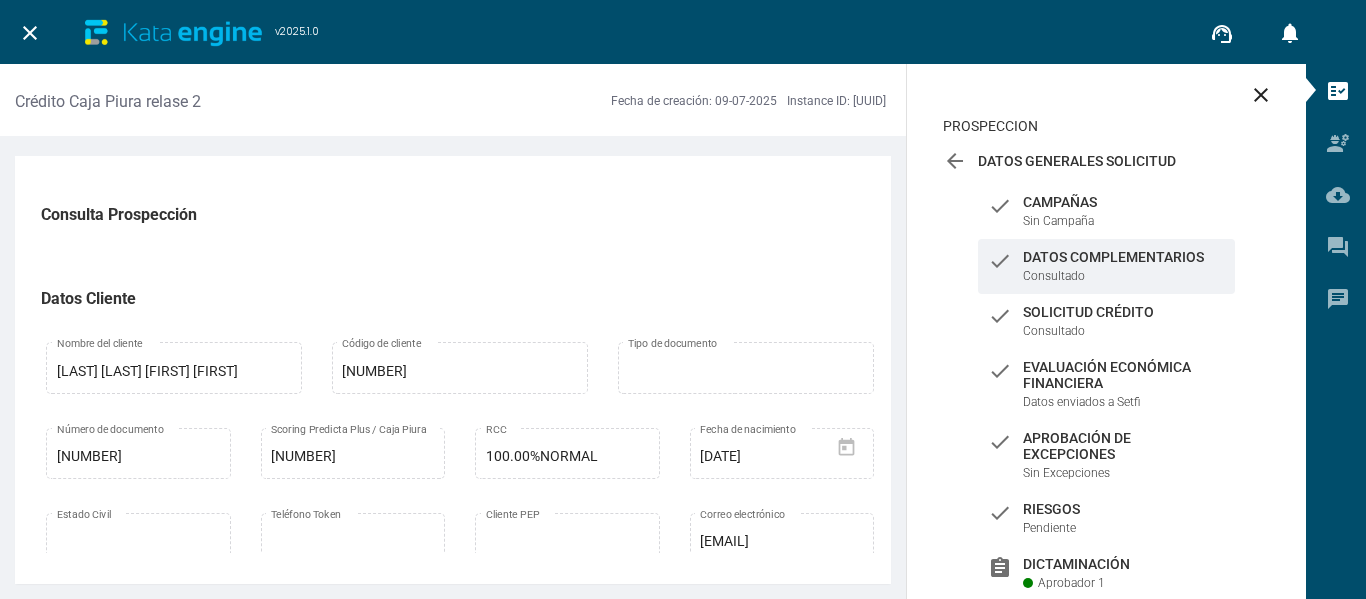 scroll, scrollTop: 0, scrollLeft: 0, axis: both 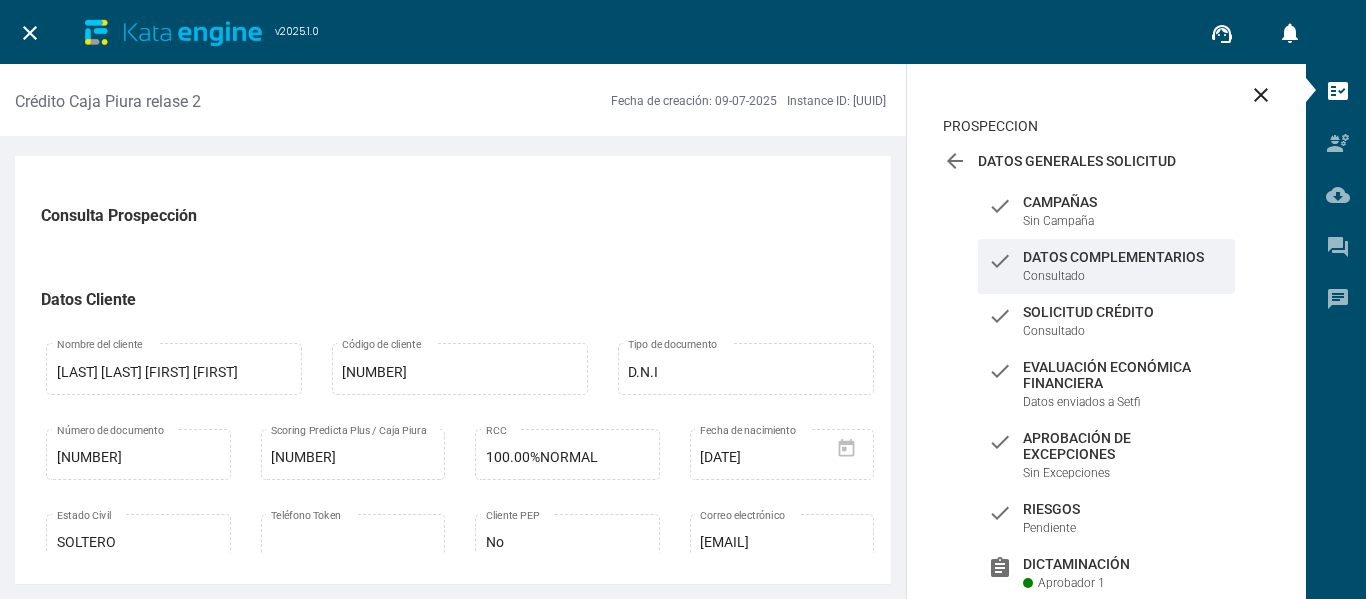 click on "close" at bounding box center (30, 33) 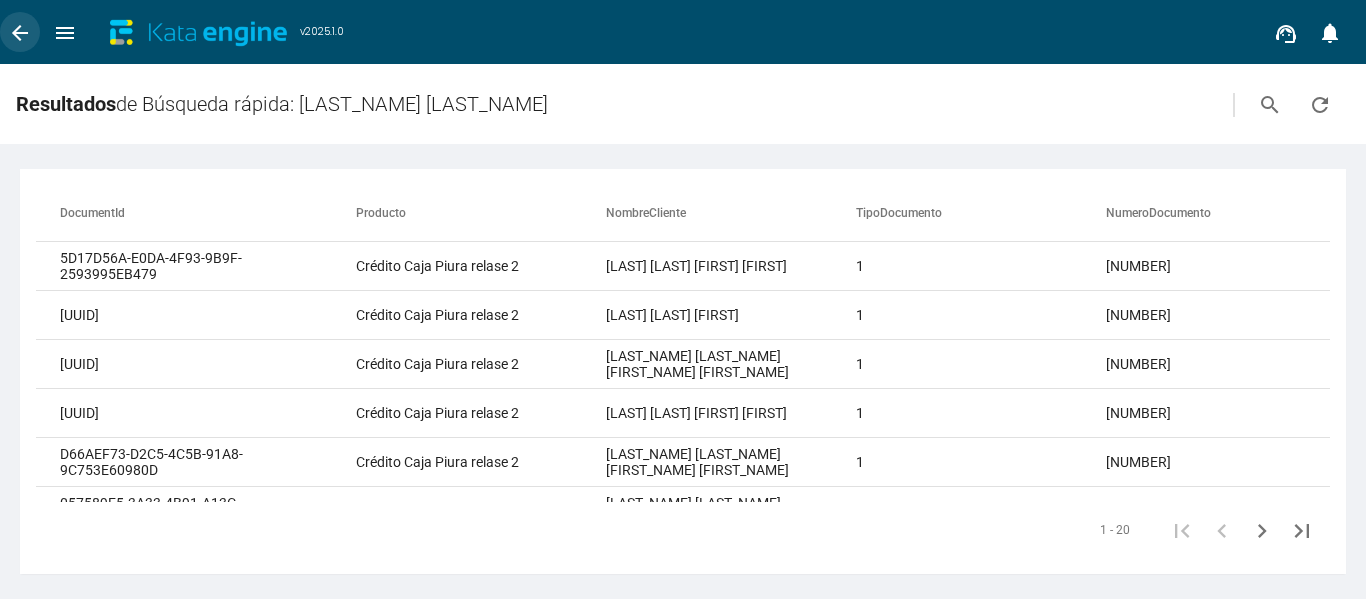 click on "arrow_back" at bounding box center [20, 33] 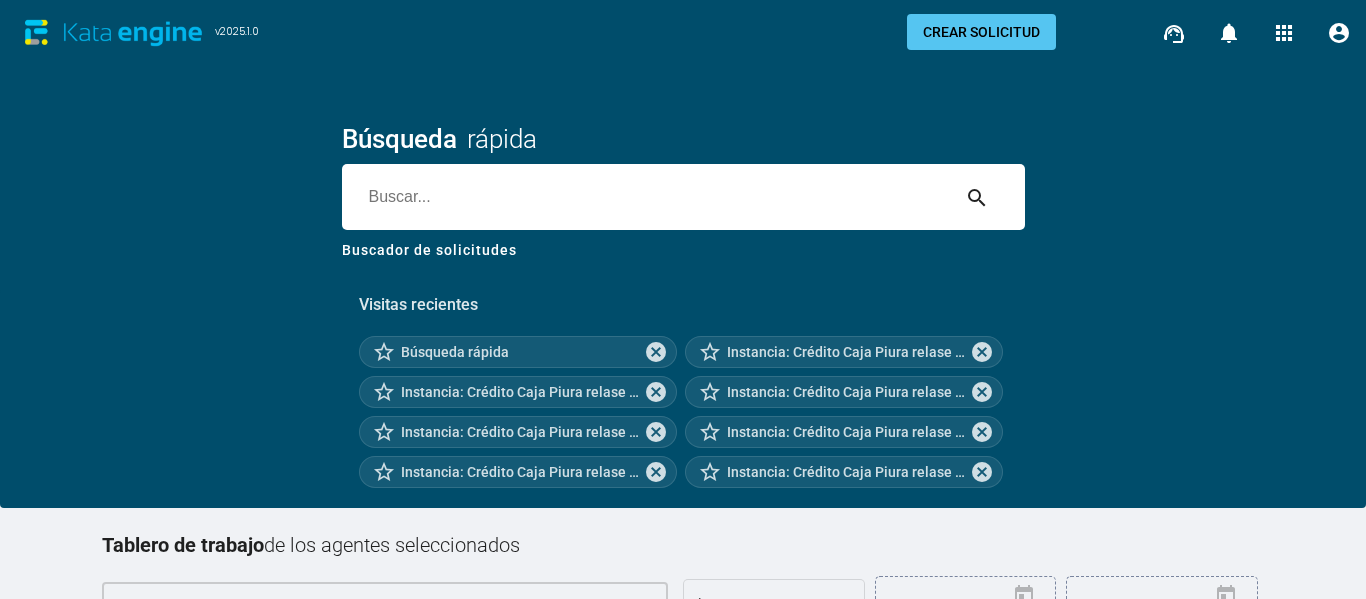 click at bounding box center [645, 197] 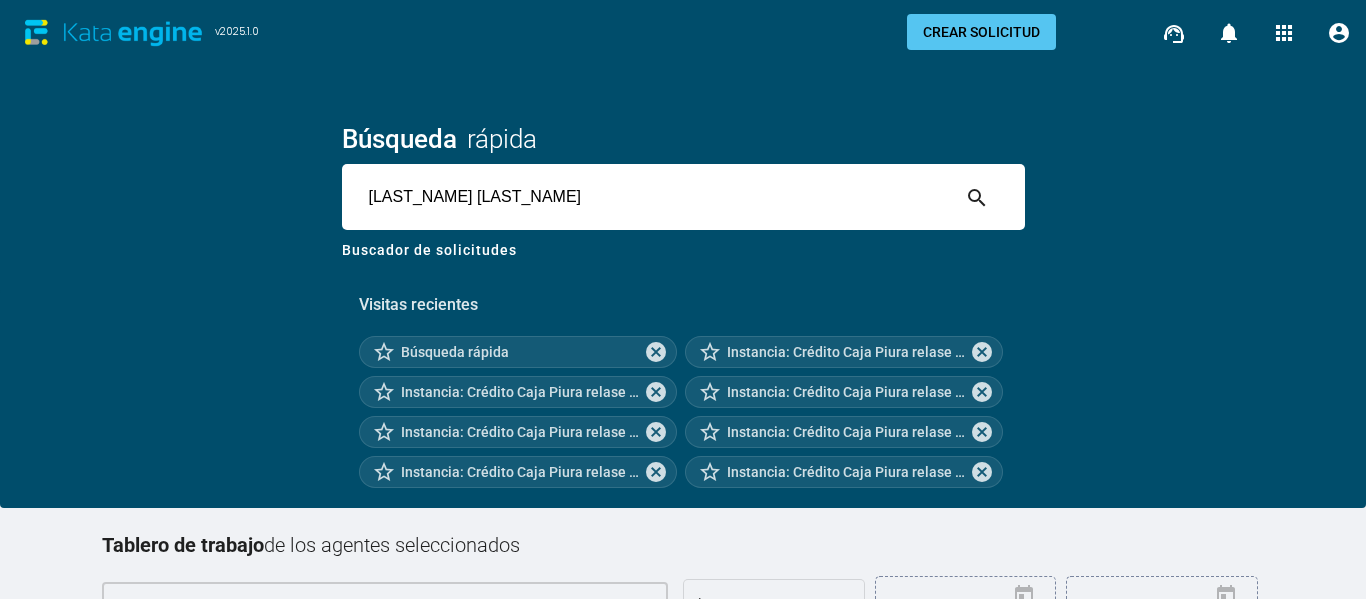 type on "[LAST_NAME] [LAST_NAME]" 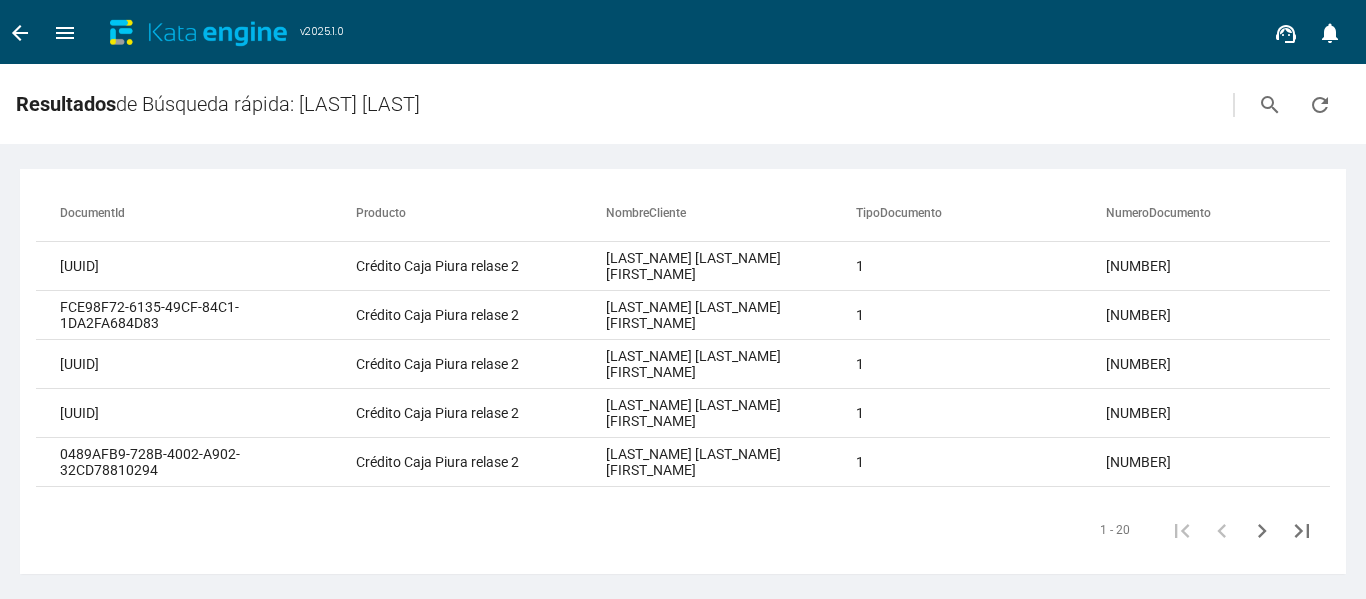 click at bounding box center (572, 104) 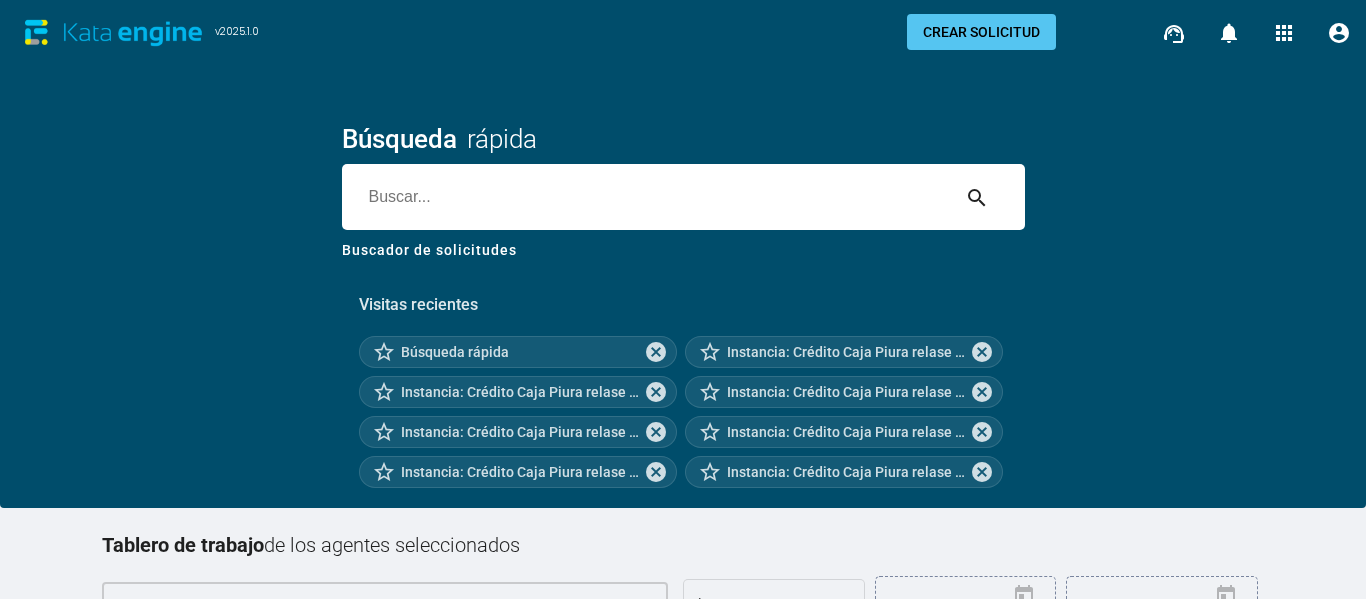 click at bounding box center (645, 197) 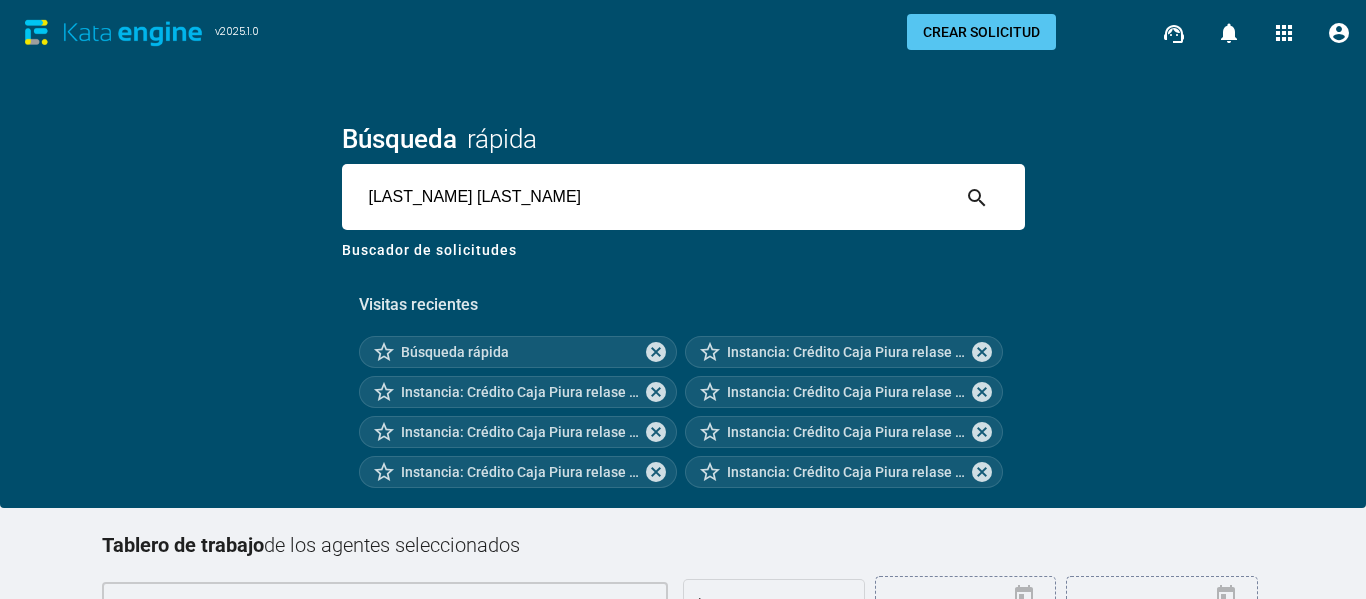 type on "[LAST_NAME] [LAST_NAME]" 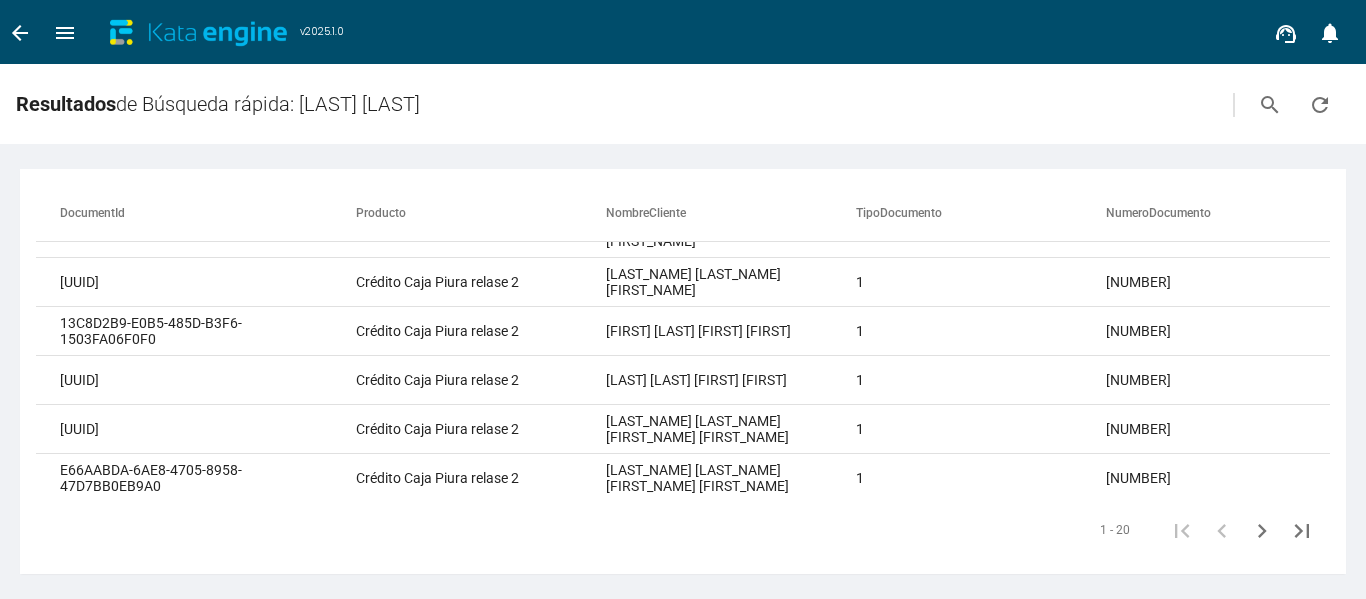 scroll, scrollTop: 735, scrollLeft: 0, axis: vertical 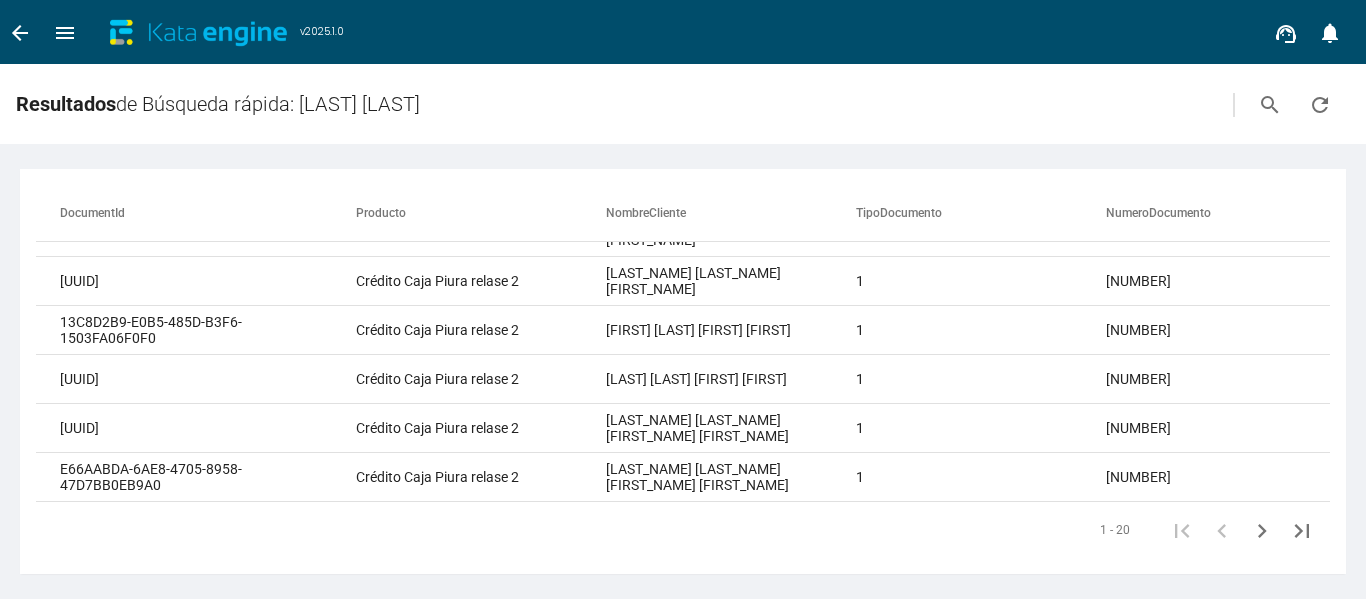 click on "search" at bounding box center (1270, 105) 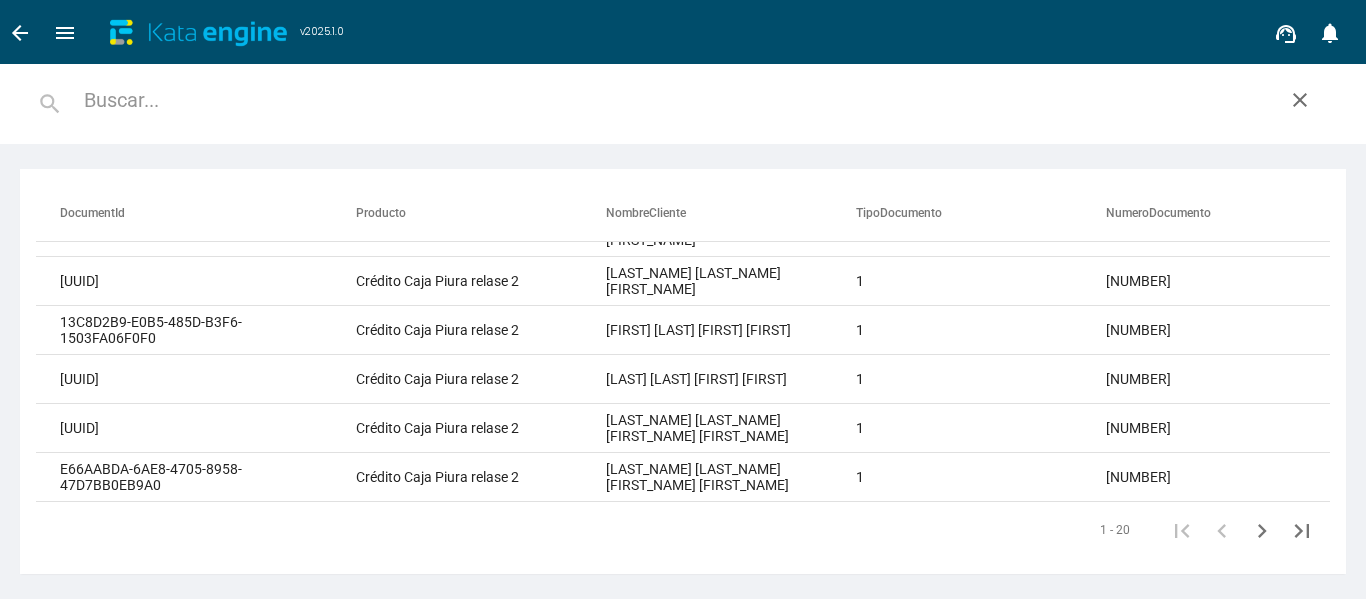 click at bounding box center (674, 100) 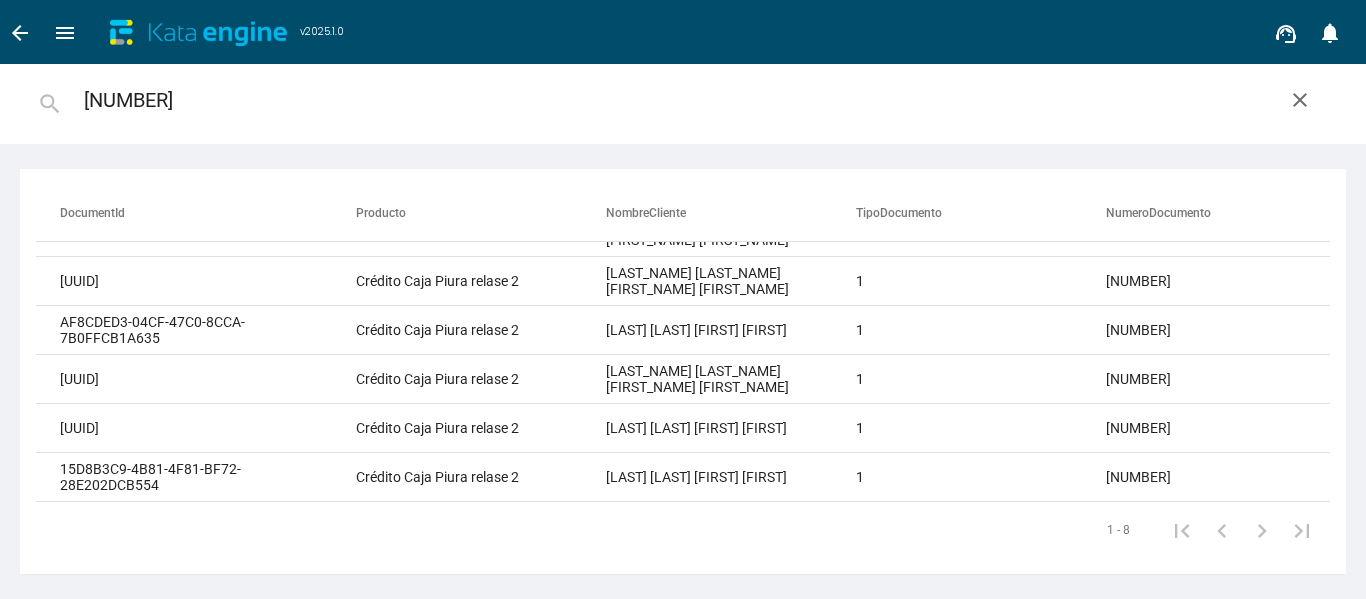 scroll, scrollTop: 0, scrollLeft: 0, axis: both 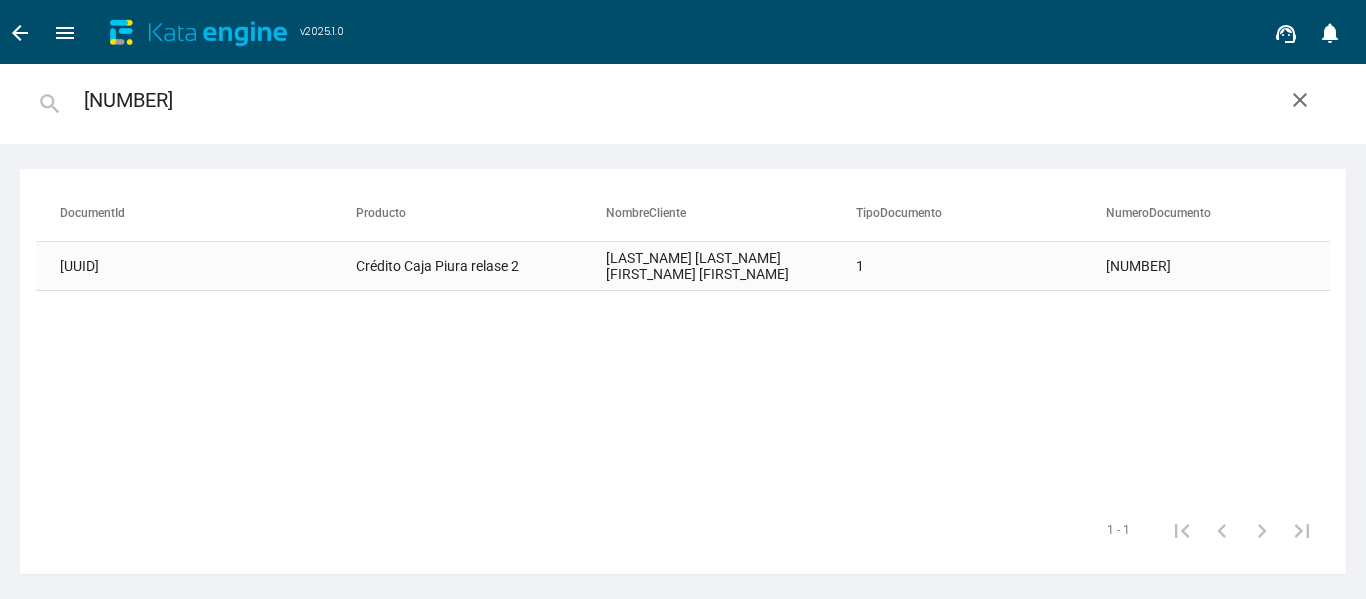 type on "[NUMBER]" 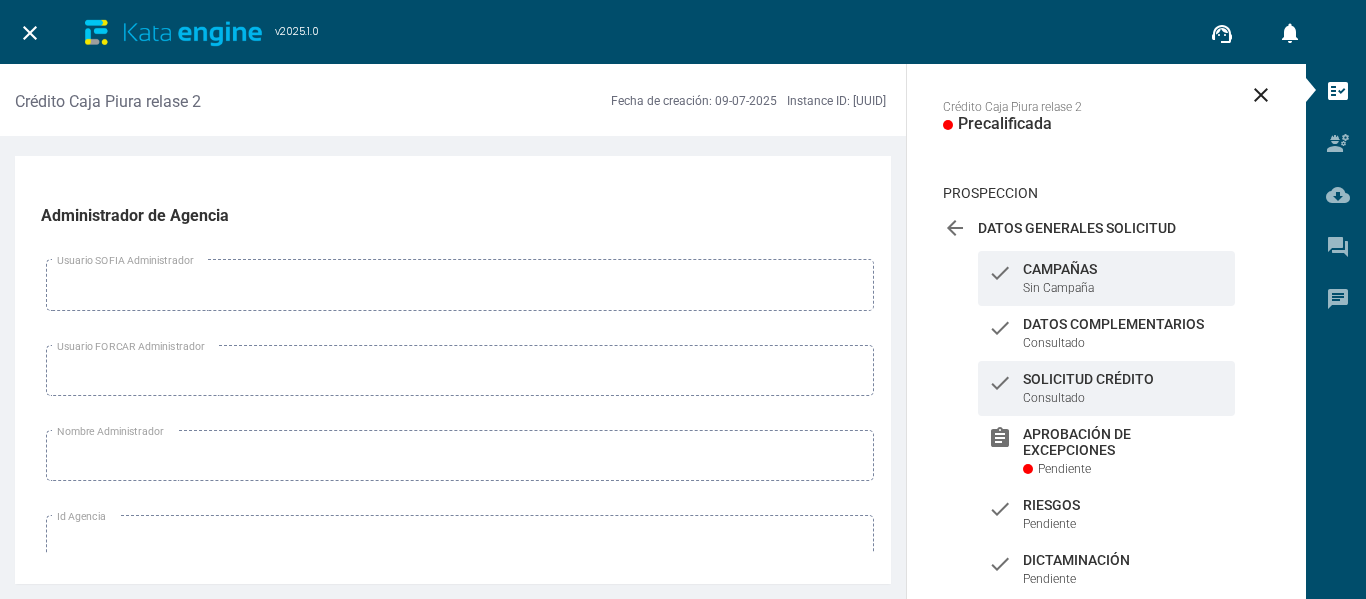 scroll, scrollTop: 94, scrollLeft: 0, axis: vertical 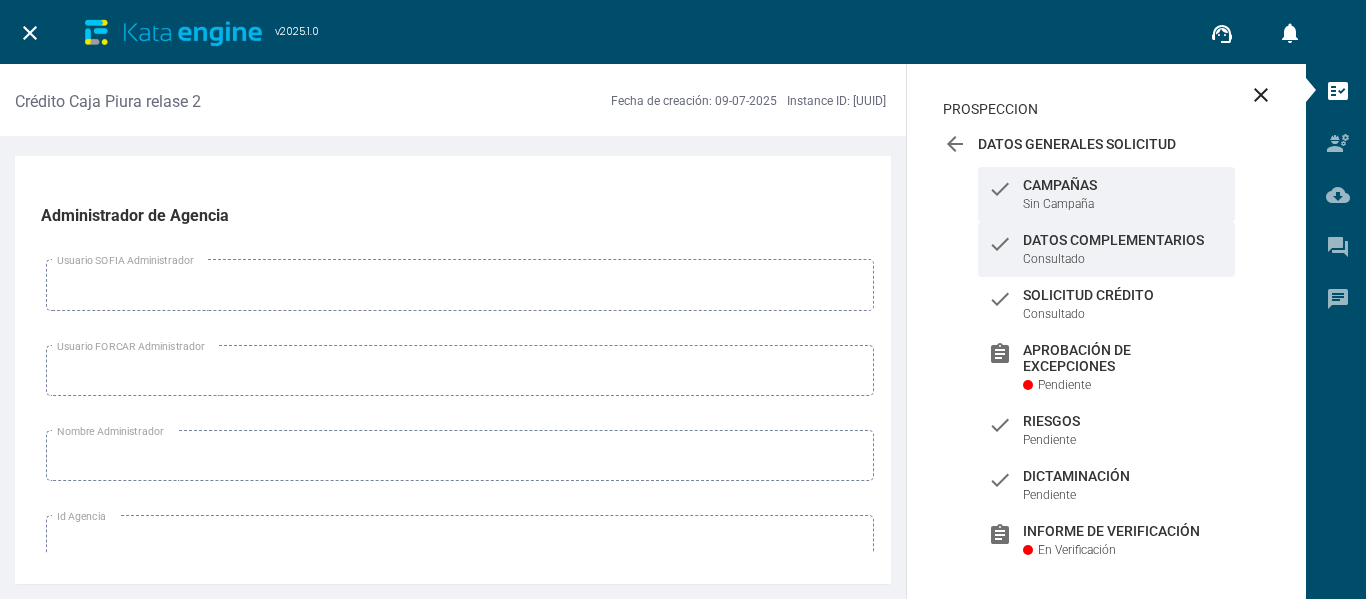 click on "Datos Complementarios" at bounding box center [1124, 185] 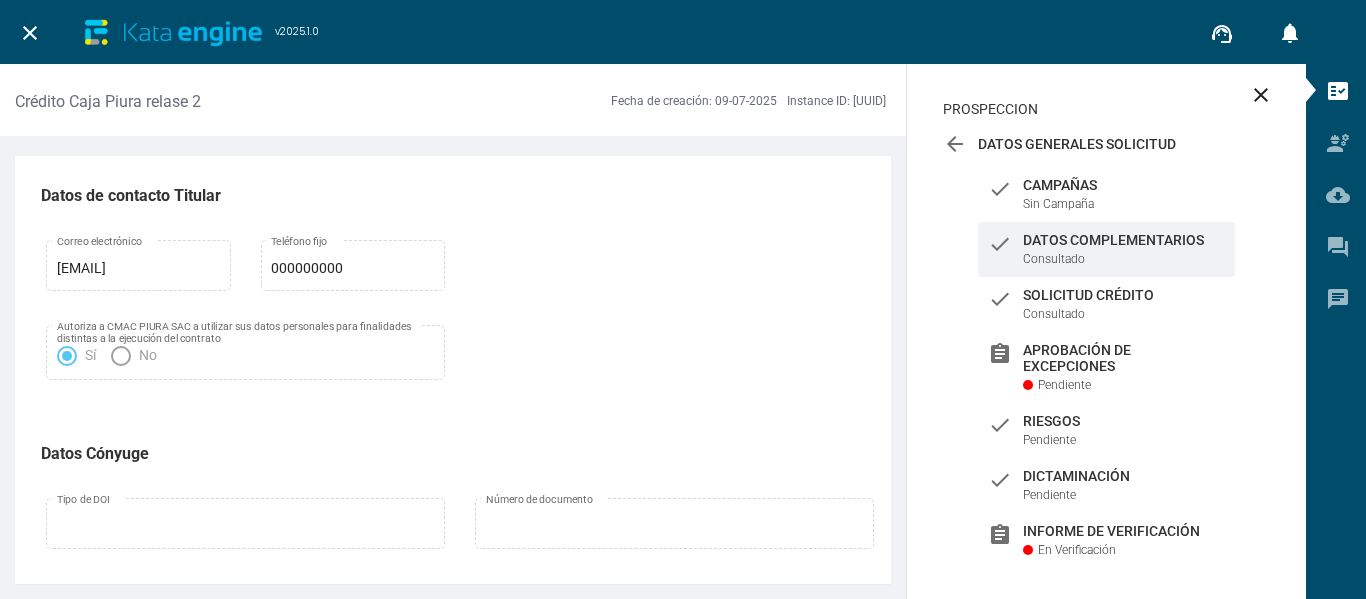 scroll, scrollTop: 9500, scrollLeft: 0, axis: vertical 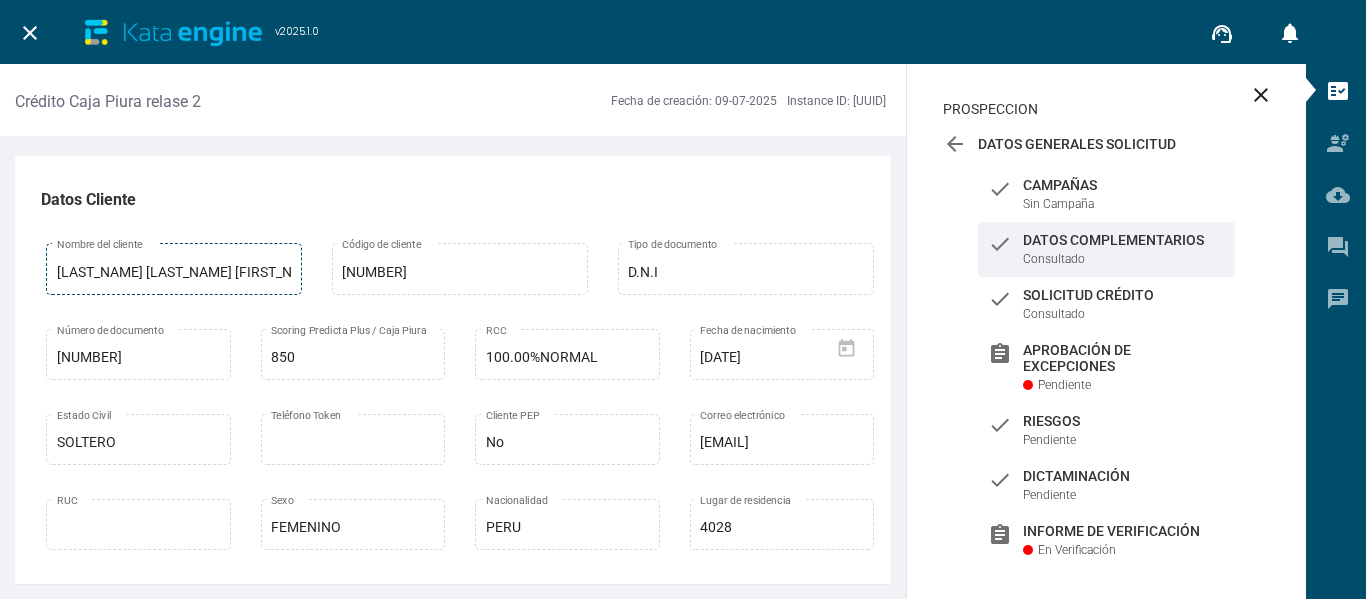 click on "[LAST_NAME] [LAST_NAME] [FIRST_NAME] [FIRST_NAME]" at bounding box center [174, 273] 